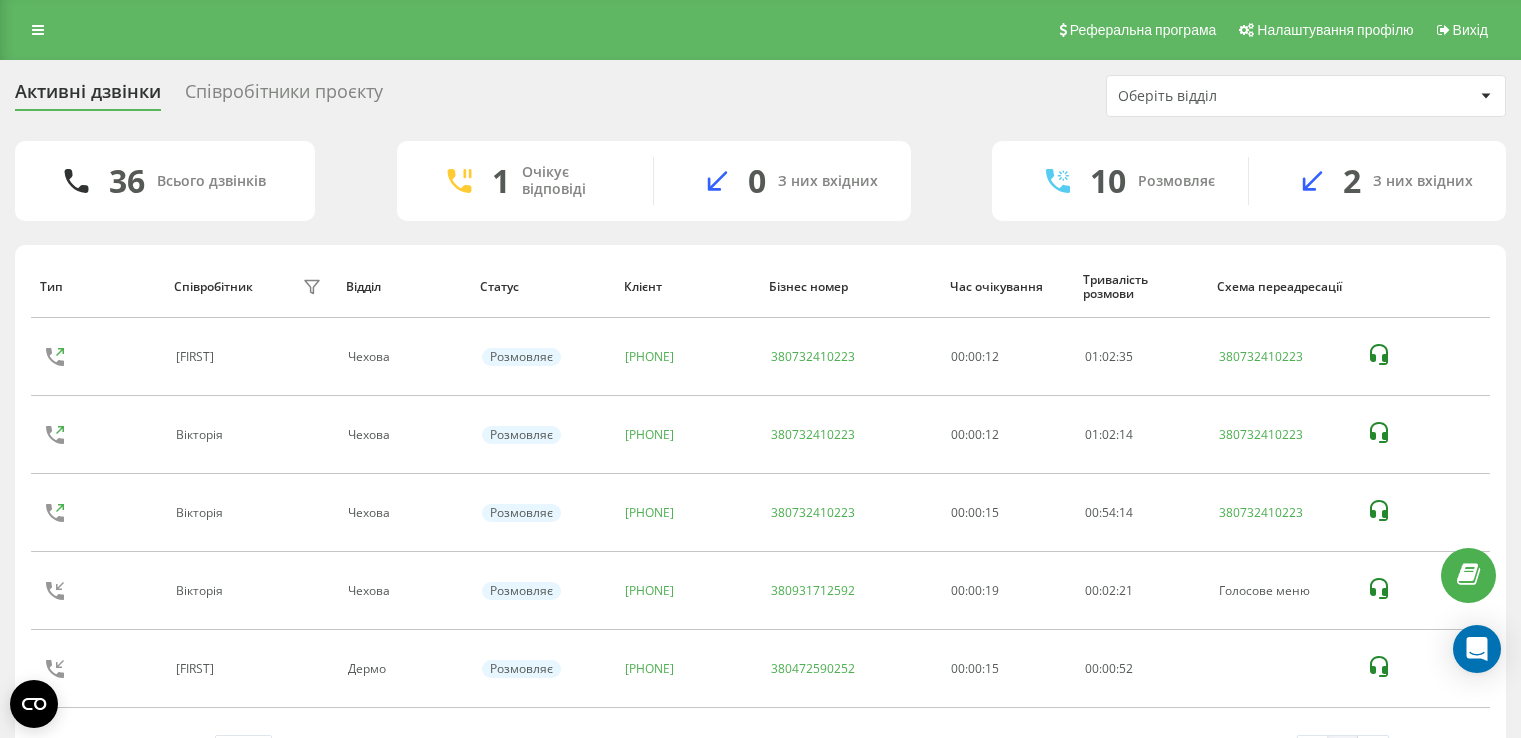 scroll, scrollTop: 0, scrollLeft: 0, axis: both 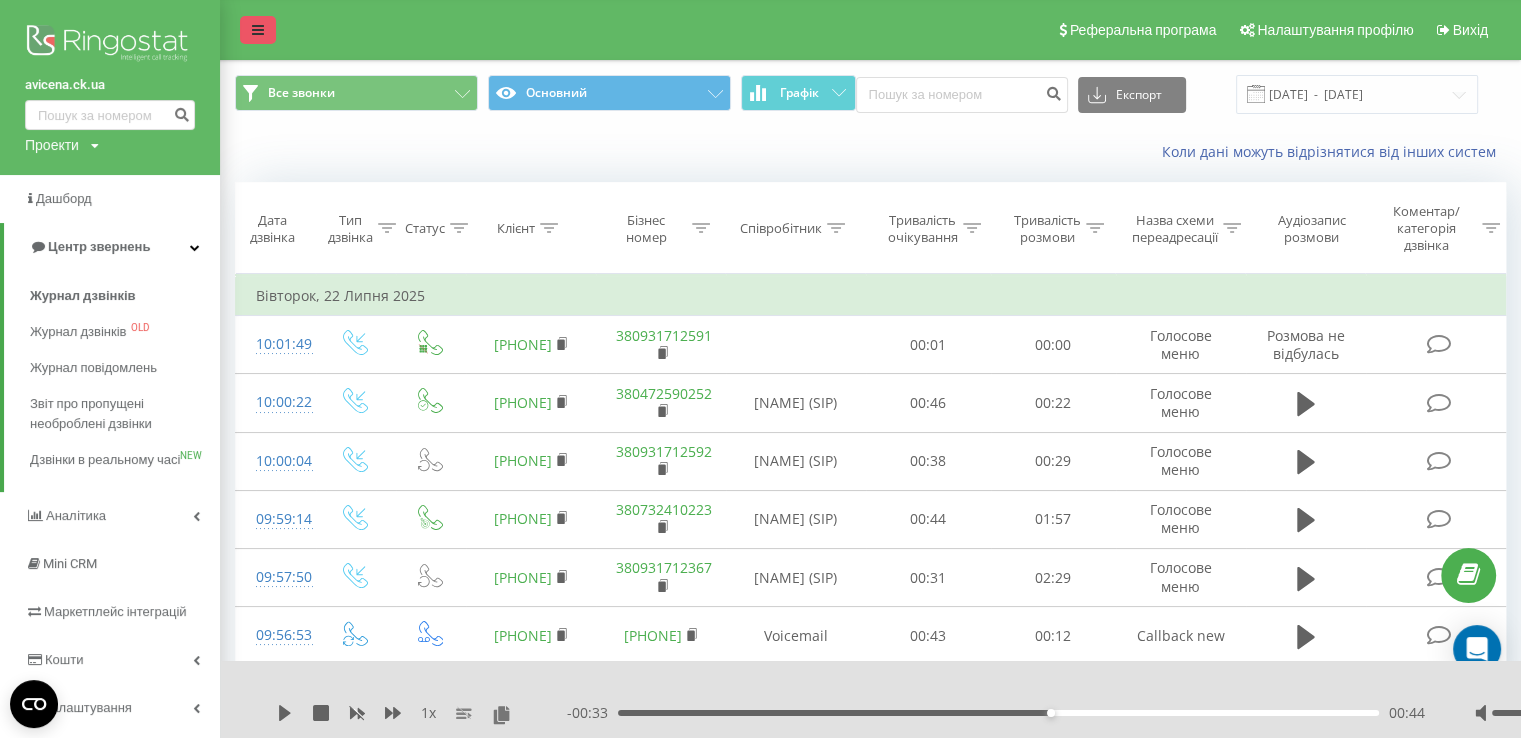 drag, startPoint x: 237, startPoint y: 29, endPoint x: 271, endPoint y: 23, distance: 34.525352 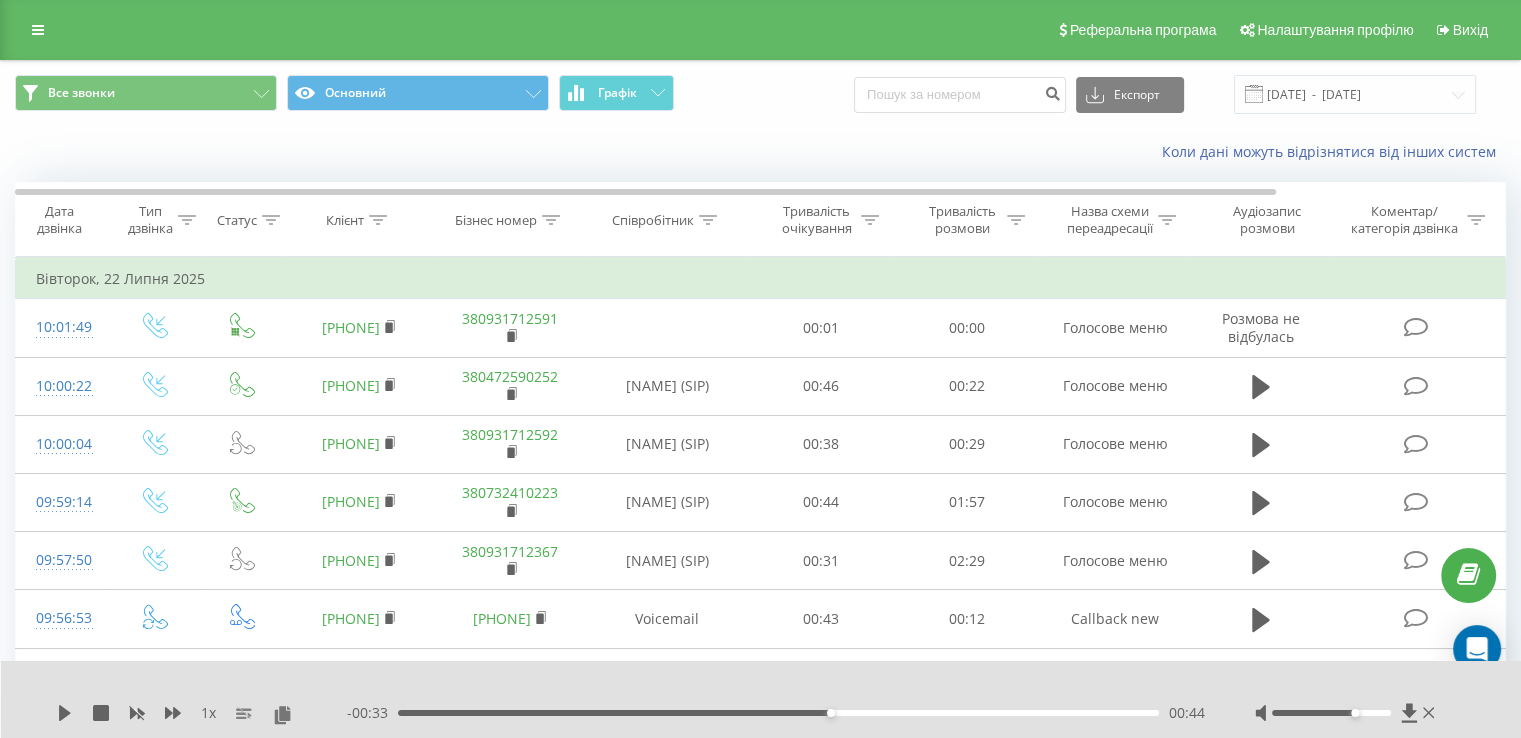 click on "Реферальна програма Налаштування профілю Вихід" at bounding box center (760, 30) 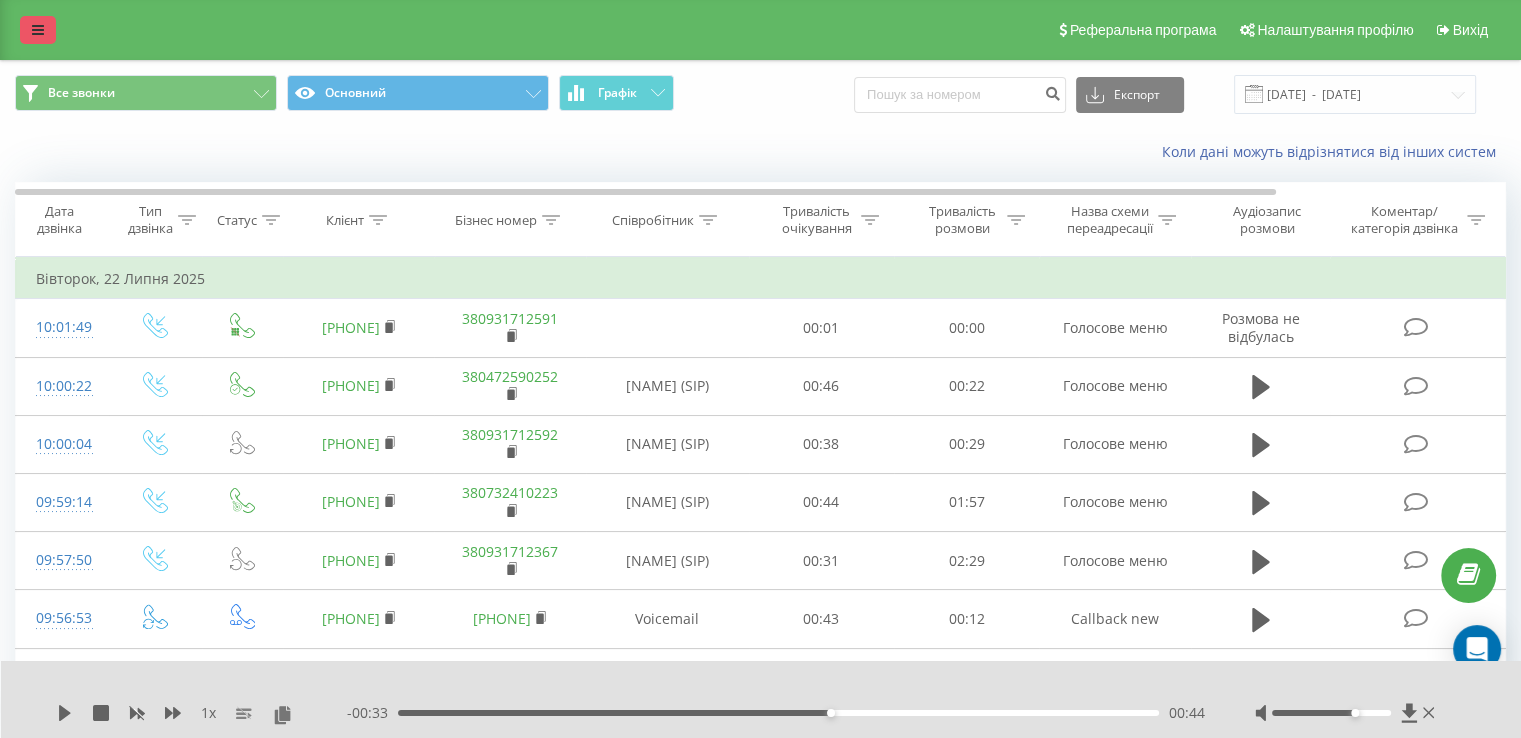 click at bounding box center (38, 30) 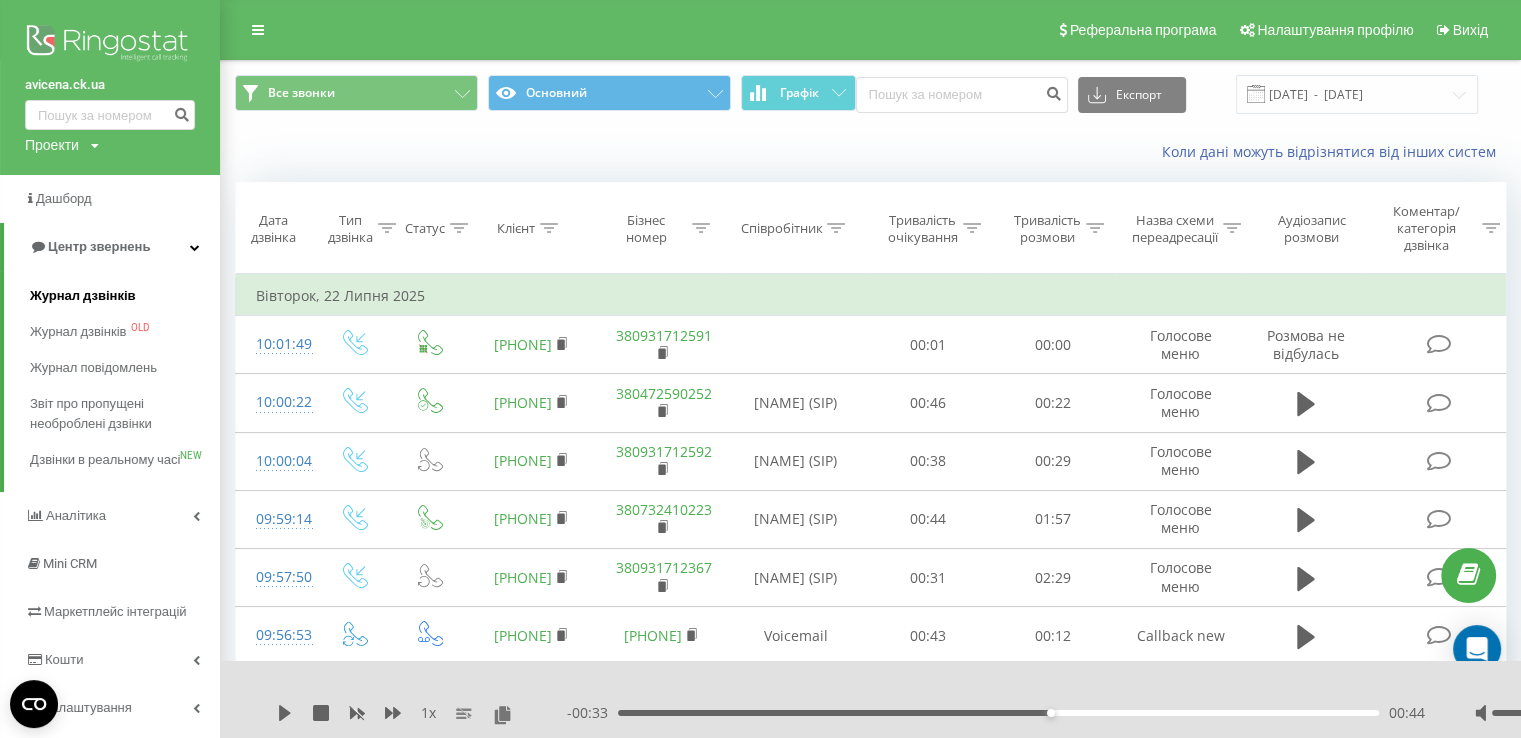 click on "Журнал дзвінків" at bounding box center (83, 296) 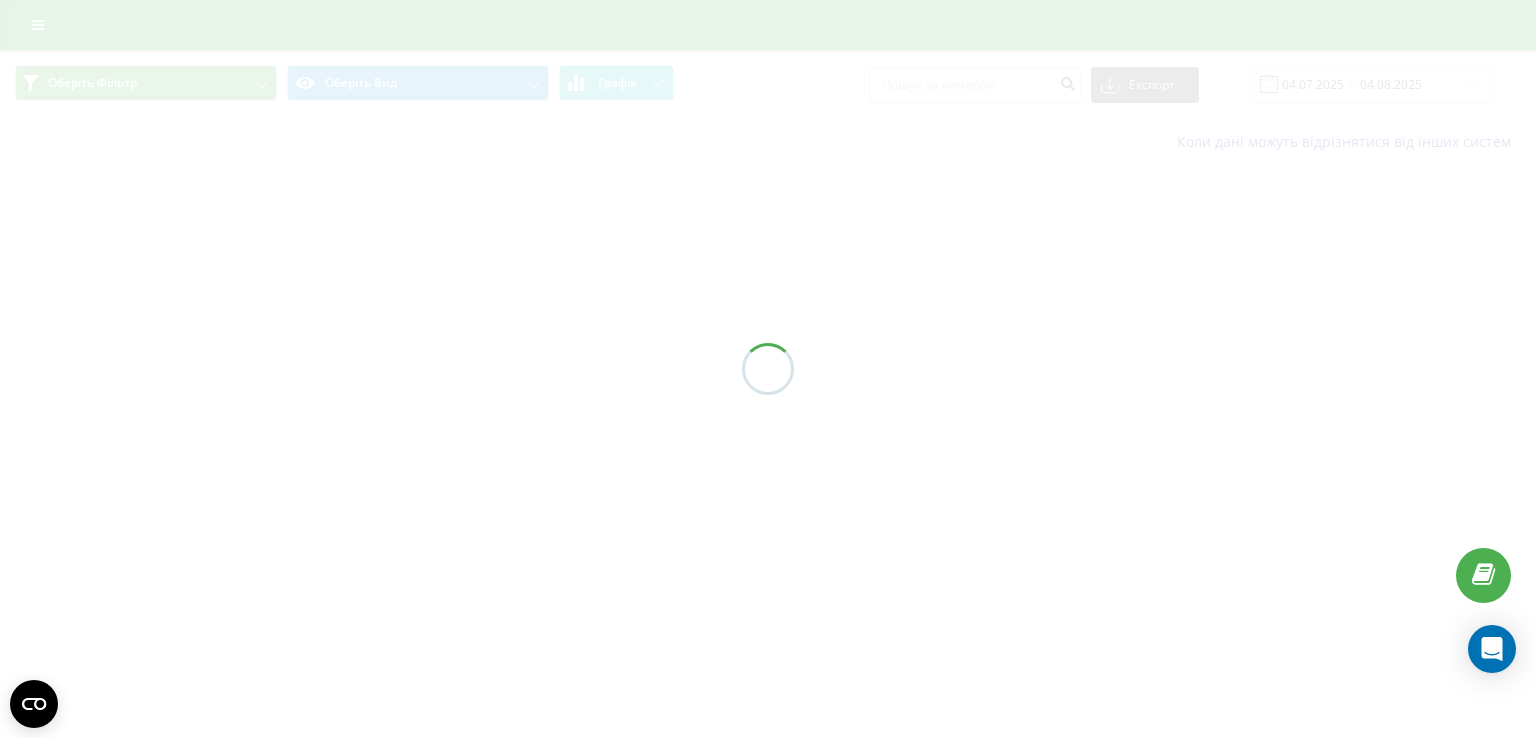 scroll, scrollTop: 0, scrollLeft: 0, axis: both 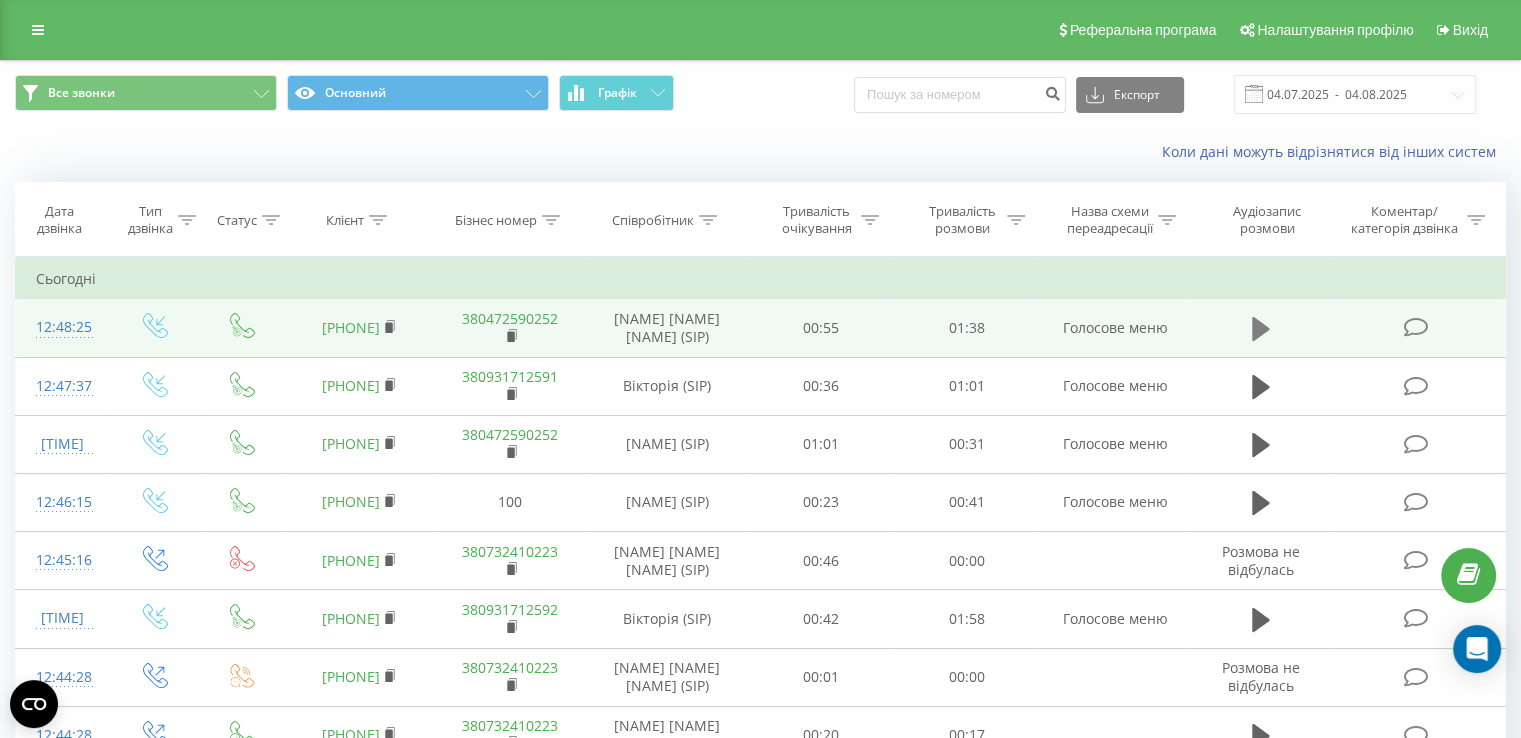 click 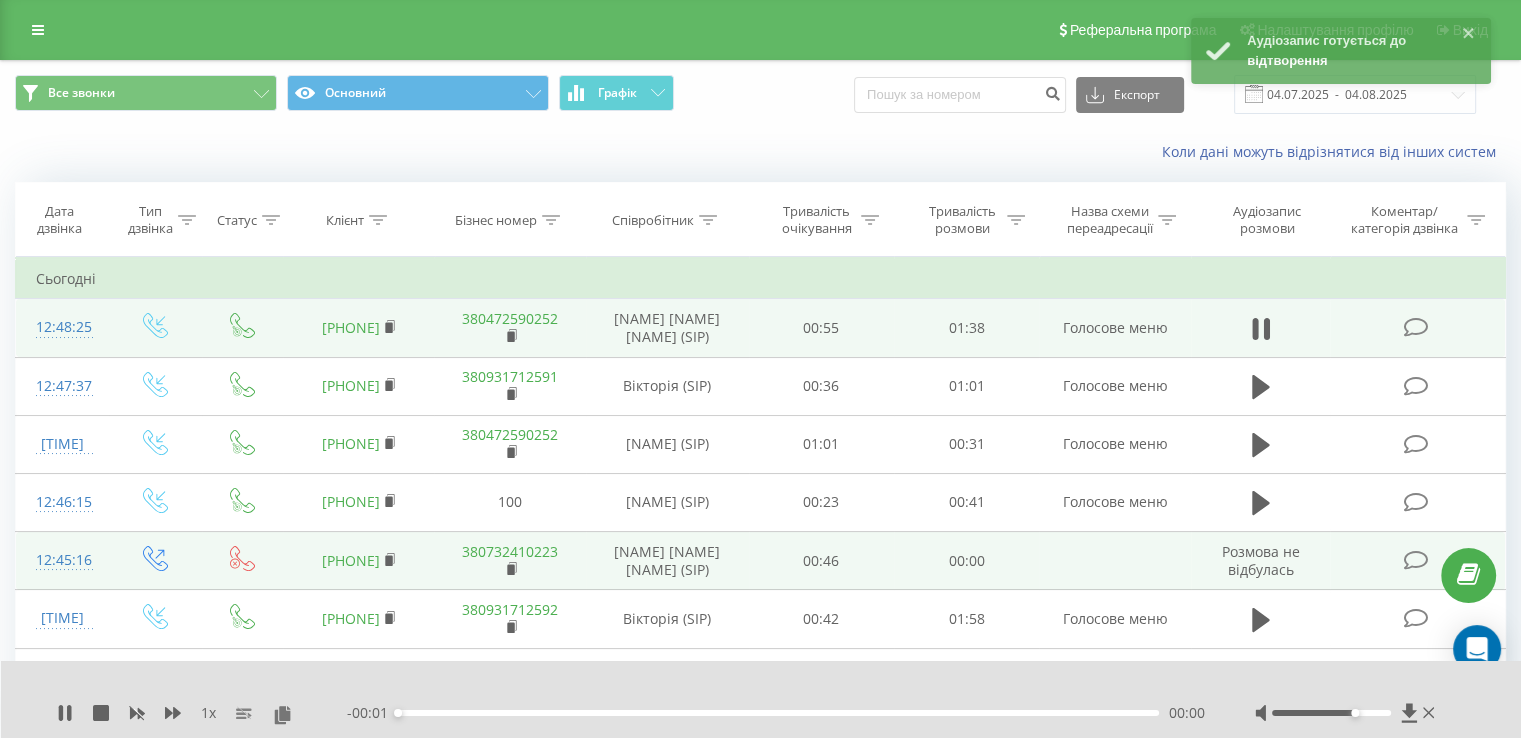 scroll, scrollTop: 100, scrollLeft: 0, axis: vertical 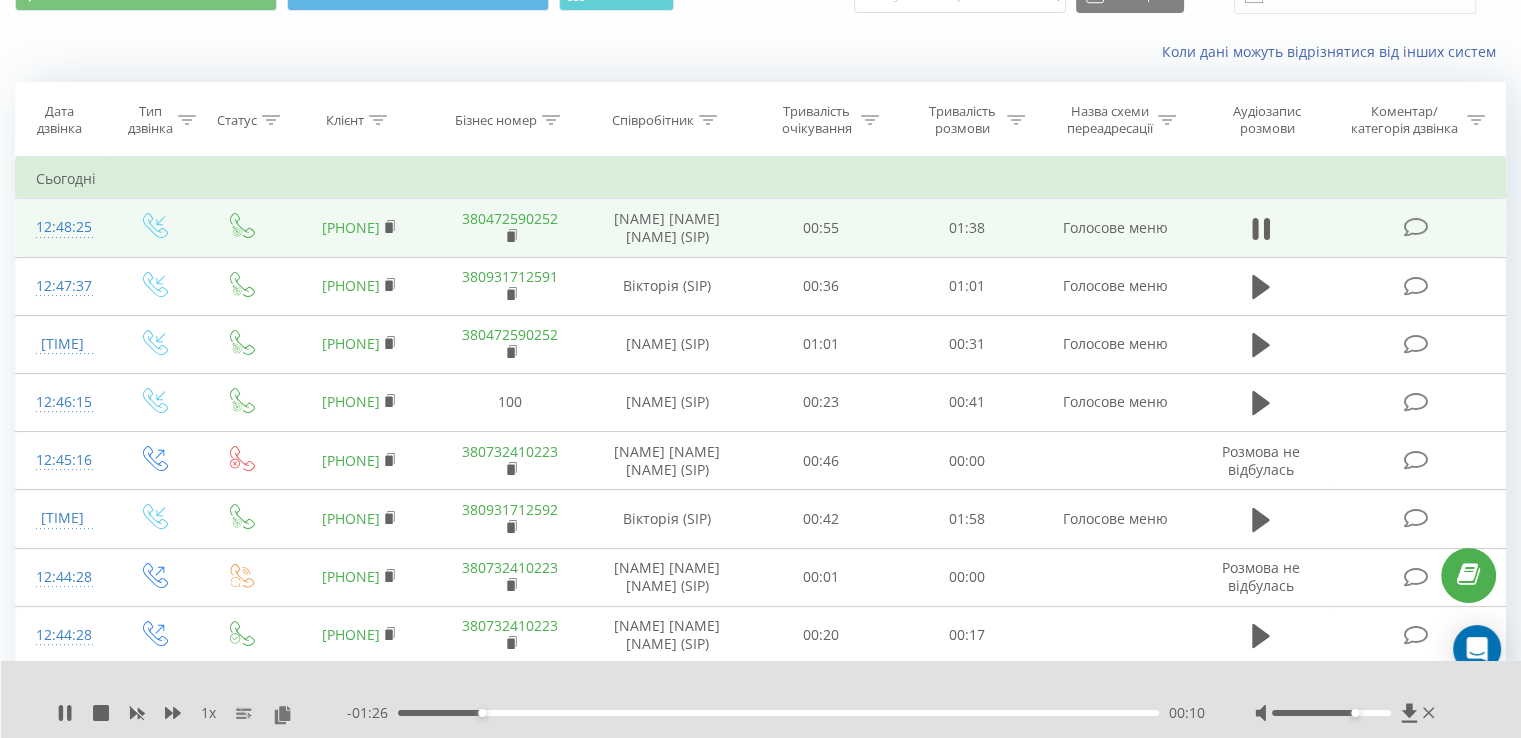 click on "00:10" at bounding box center [778, 713] 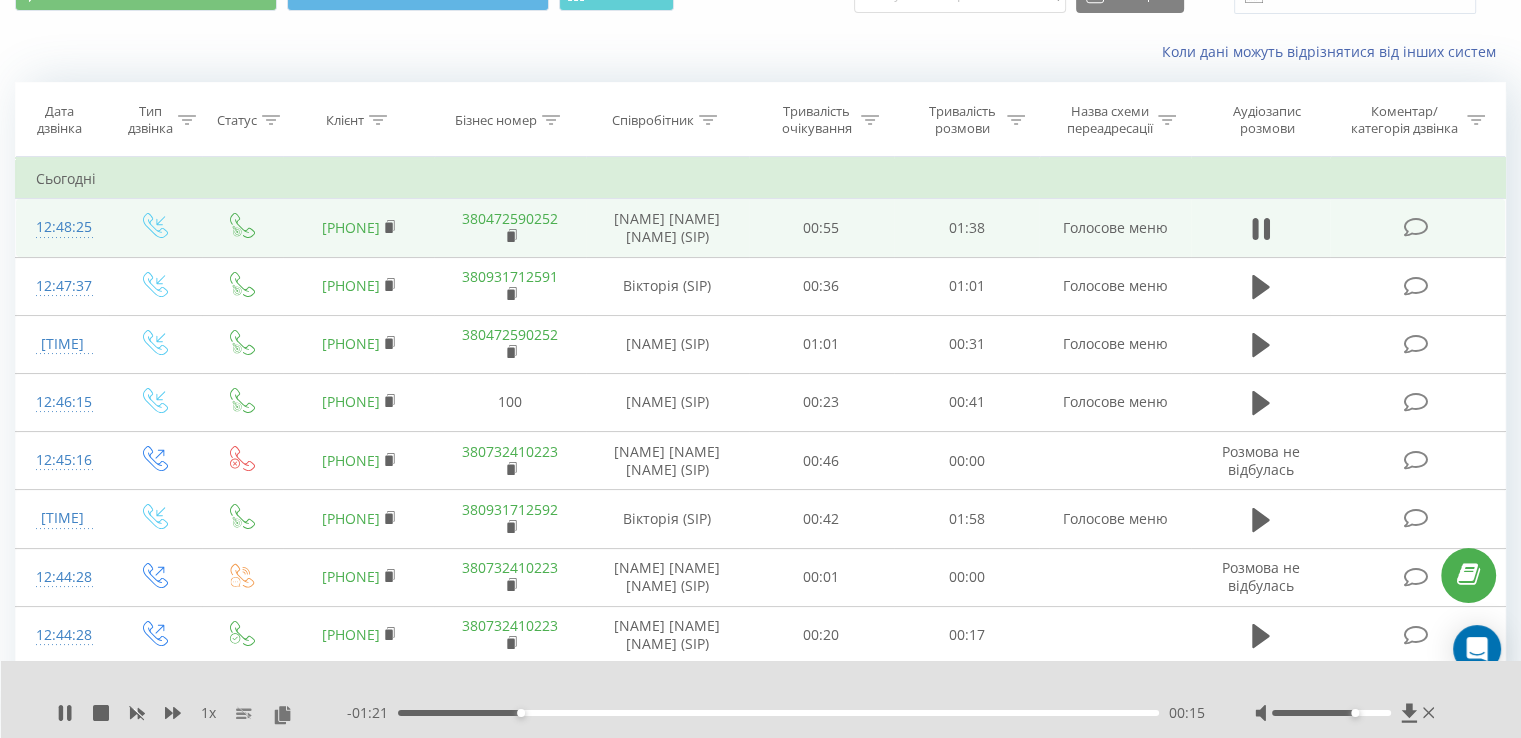 click on "00:15" at bounding box center [778, 713] 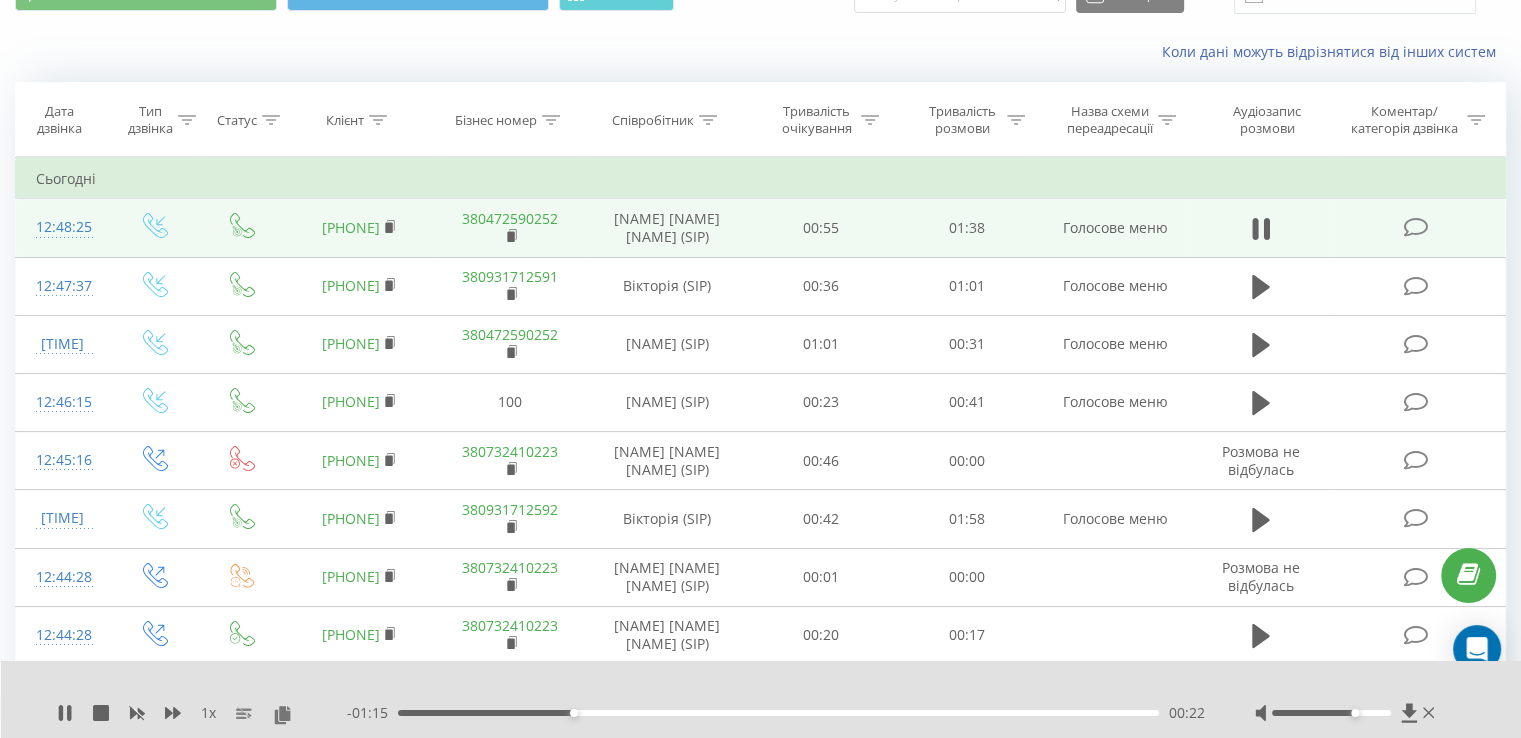 click on "00:22" at bounding box center (778, 713) 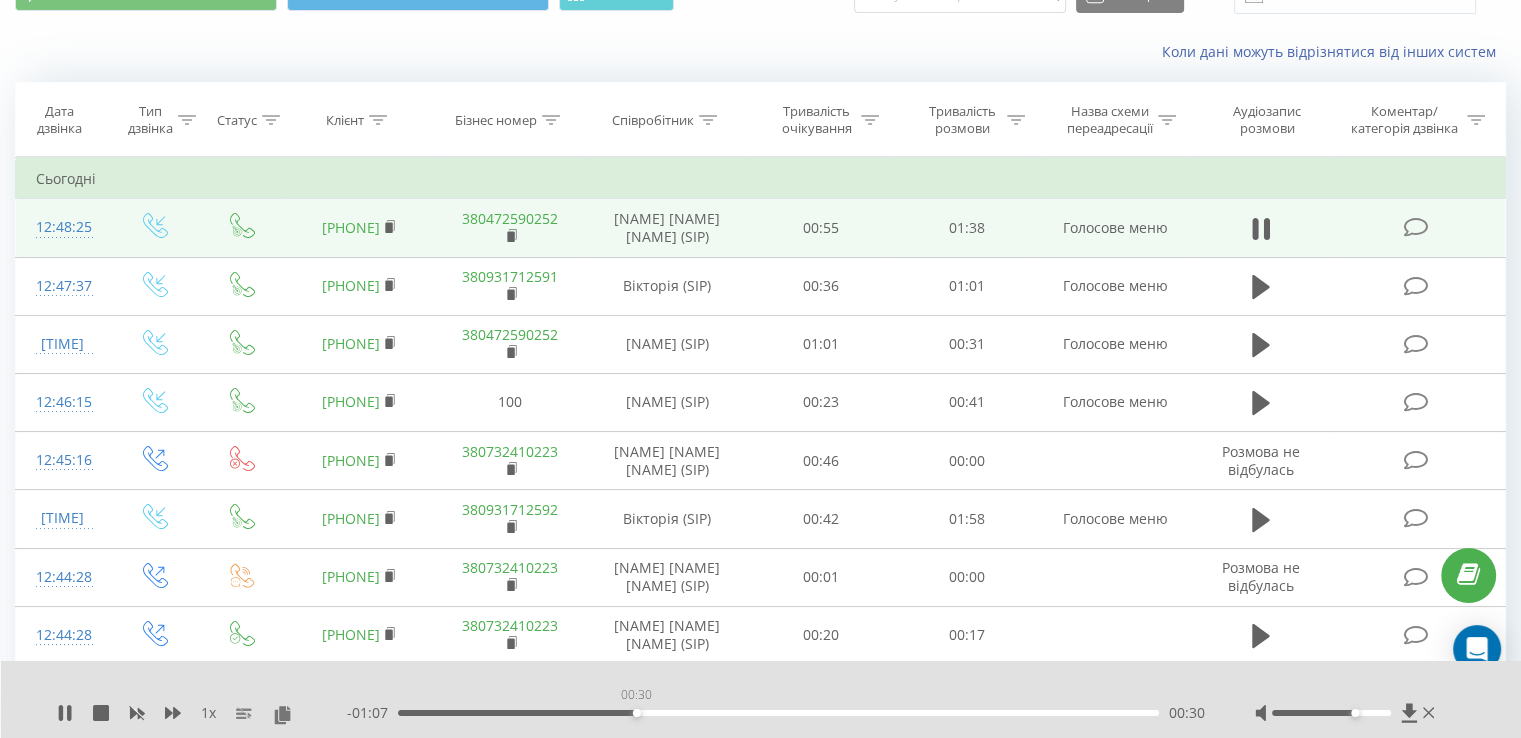 click on "00:30" at bounding box center [778, 713] 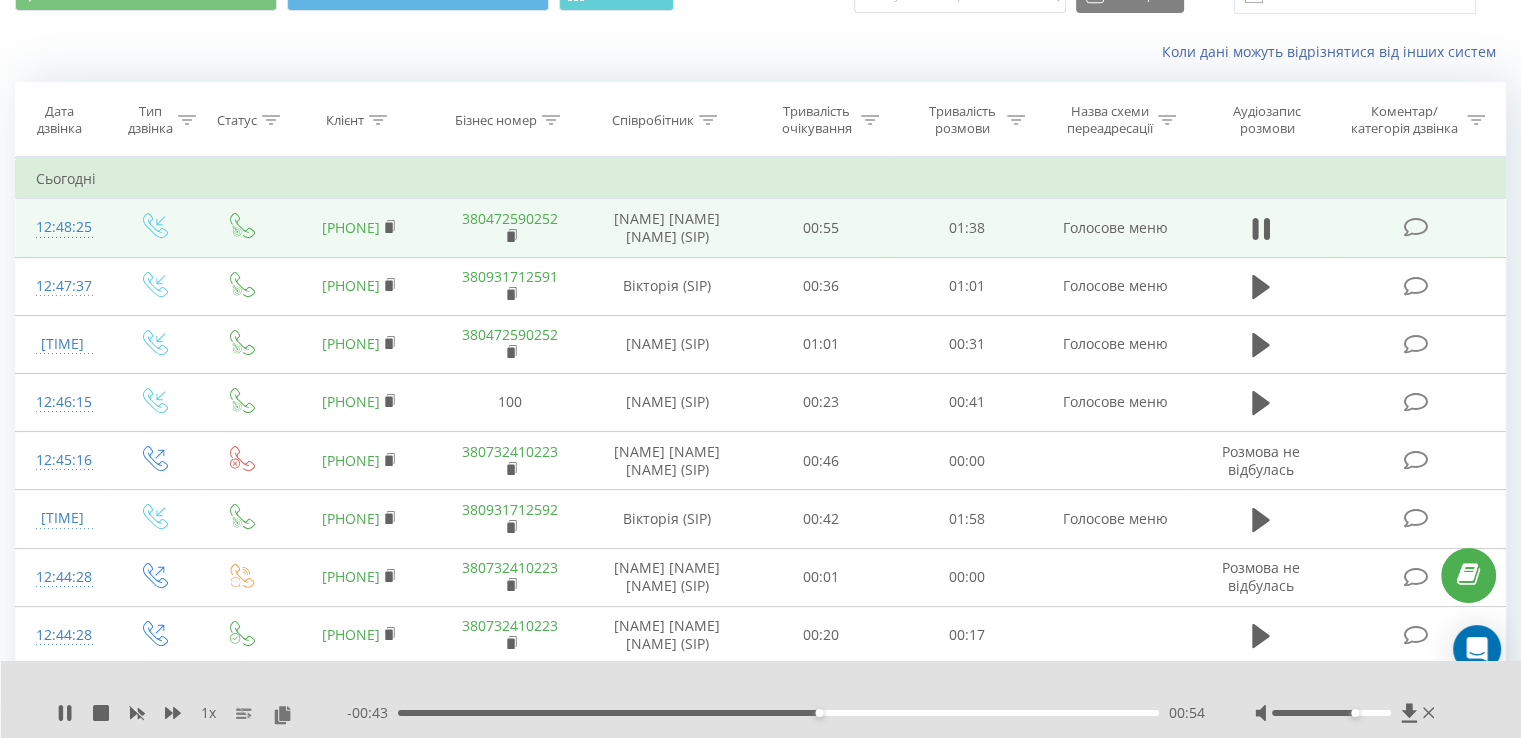 click on "- 00:43 00:54   00:54" at bounding box center (776, 713) 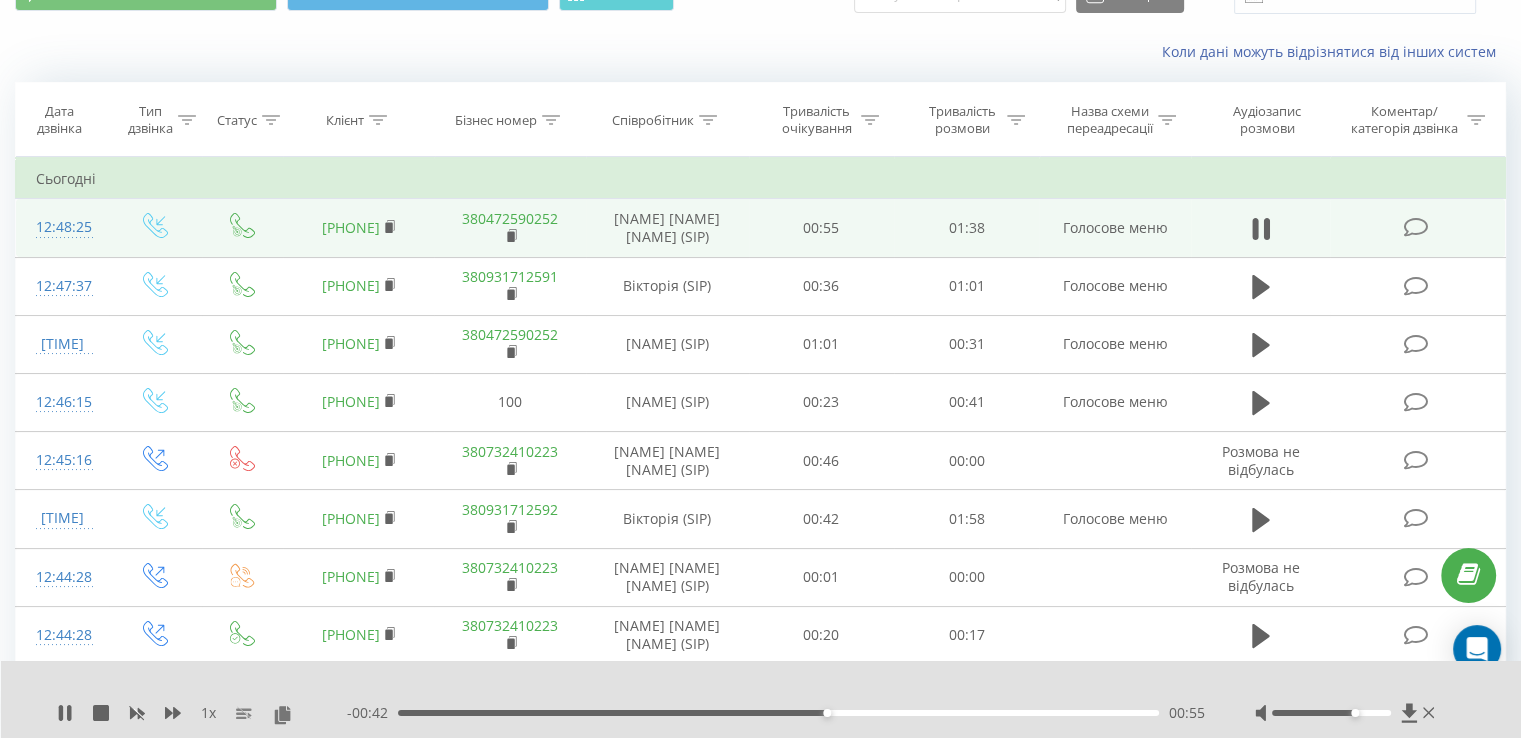 click on "- 00:42 00:55   00:55" at bounding box center [776, 713] 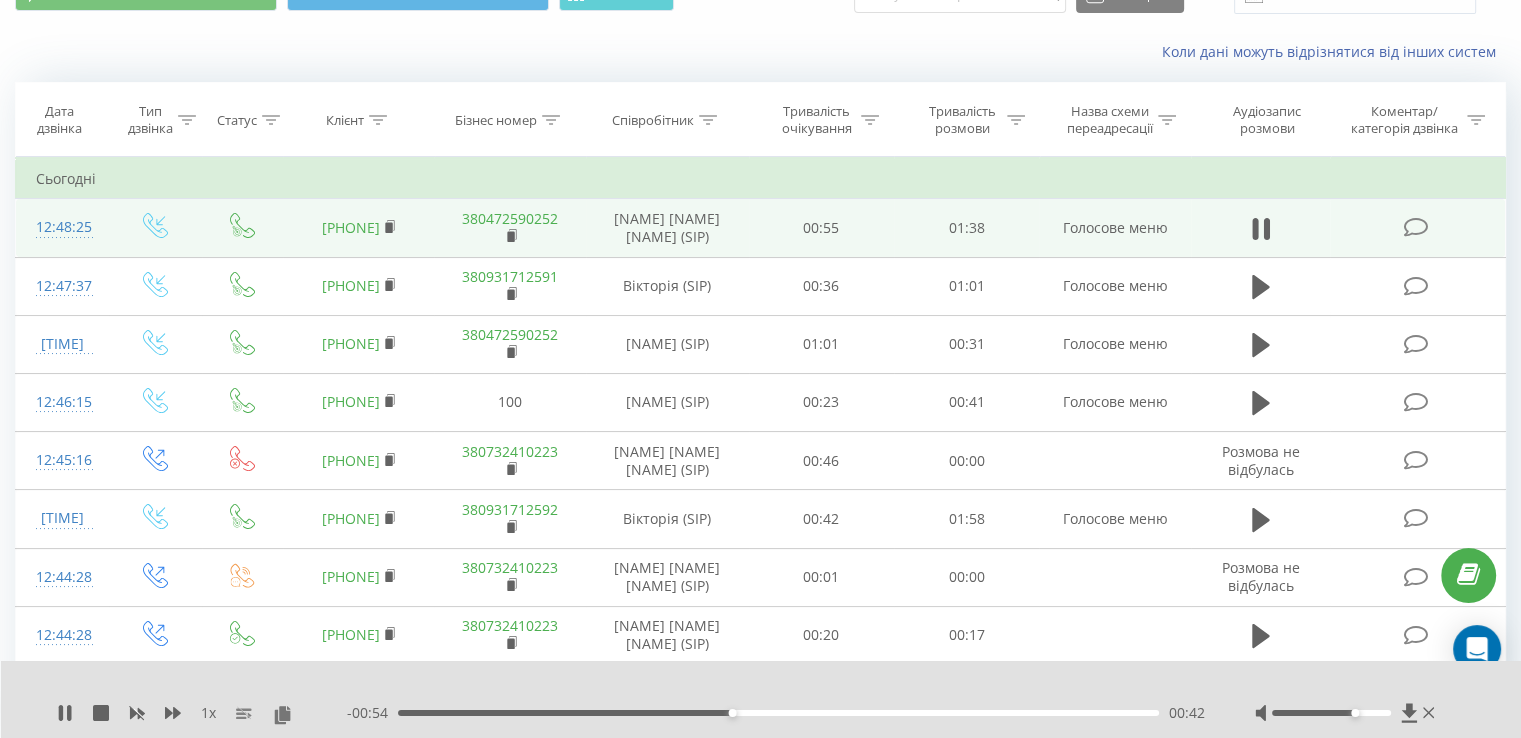 click at bounding box center (1347, 713) 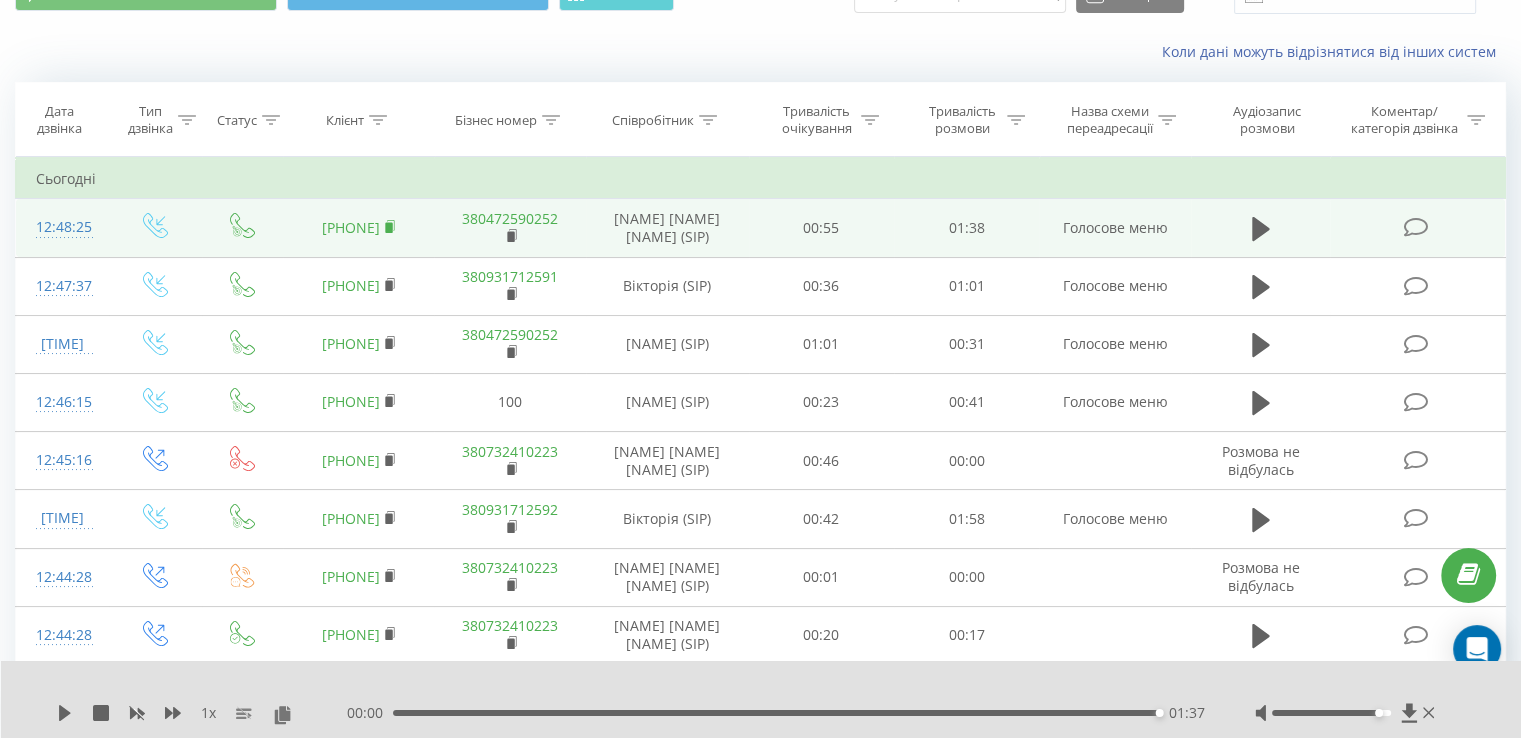 click 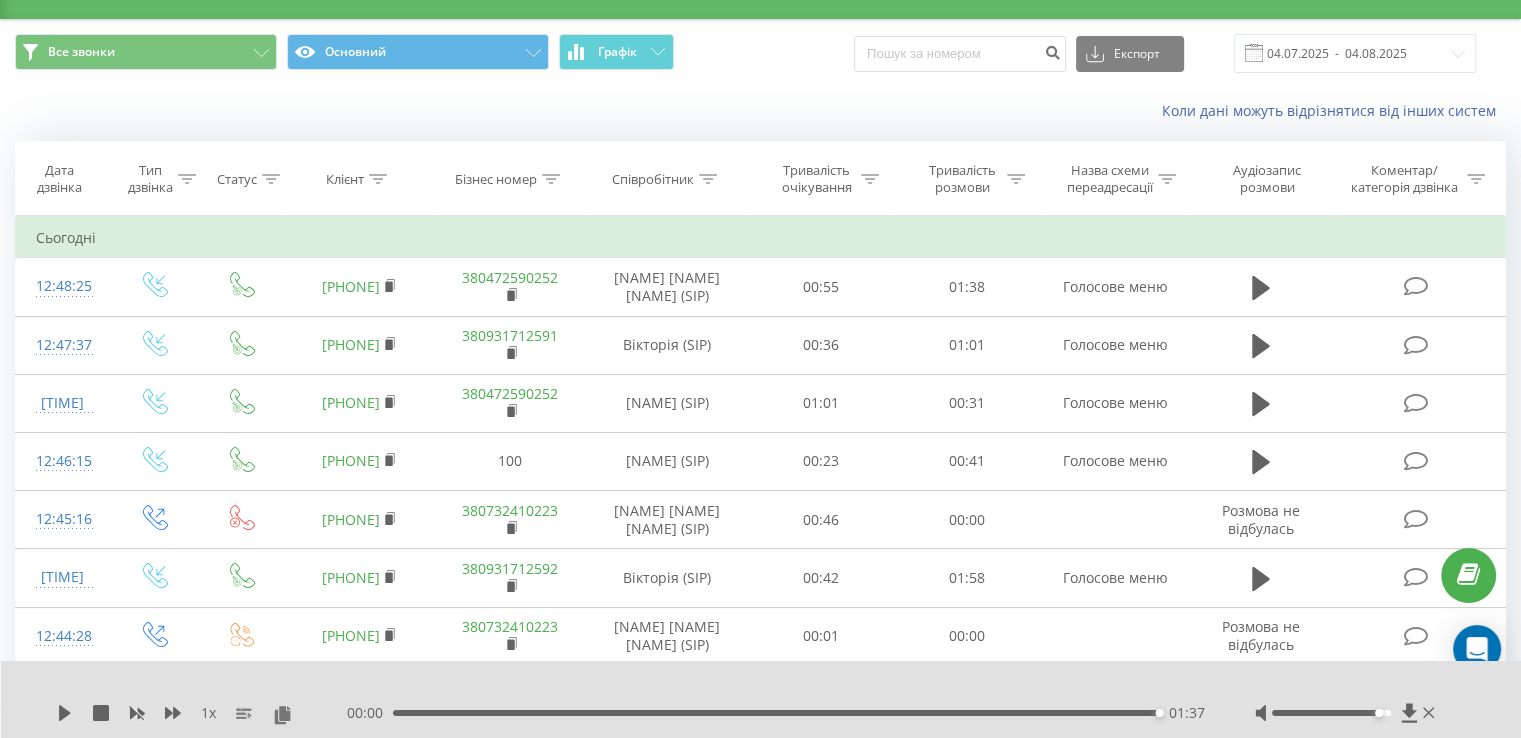 scroll, scrollTop: 0, scrollLeft: 0, axis: both 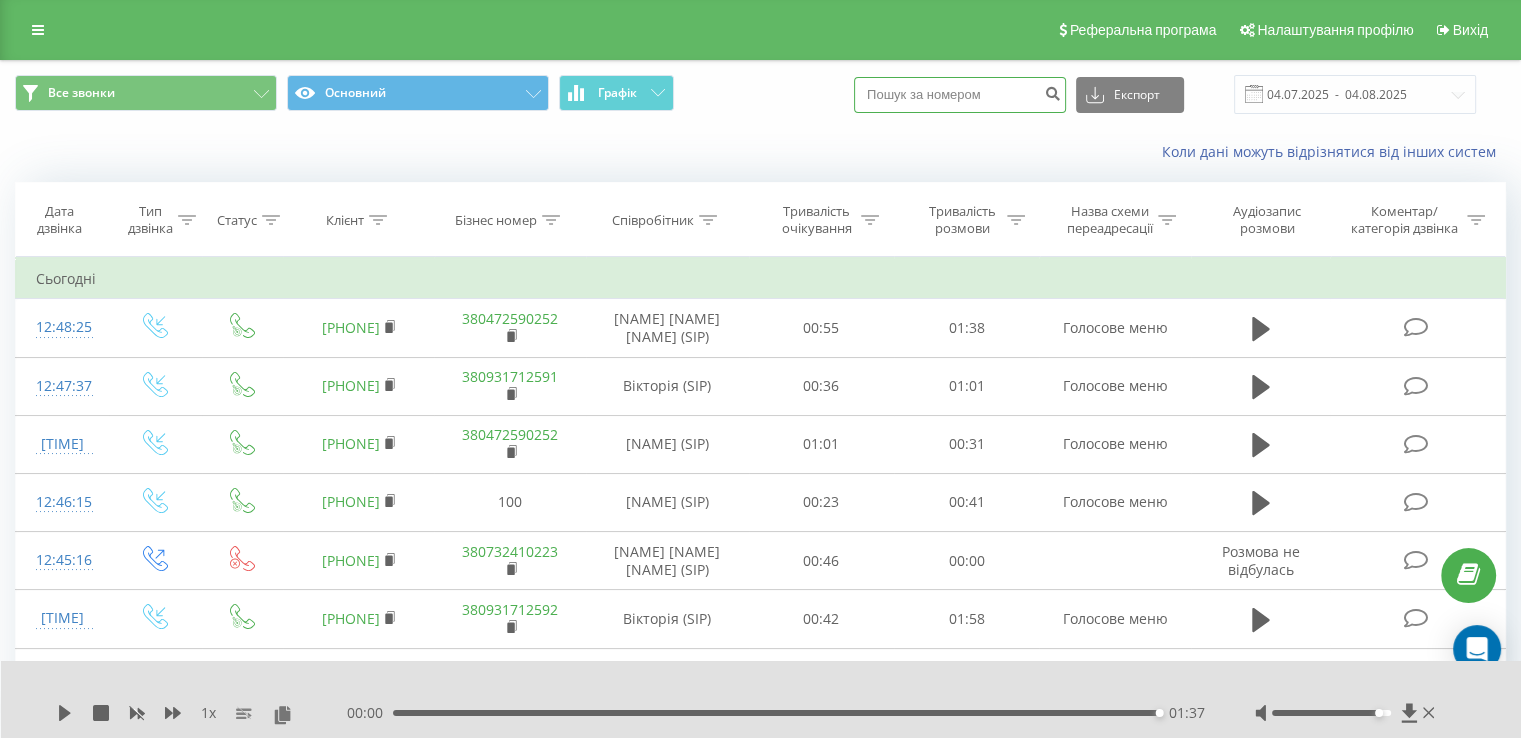 click at bounding box center [960, 95] 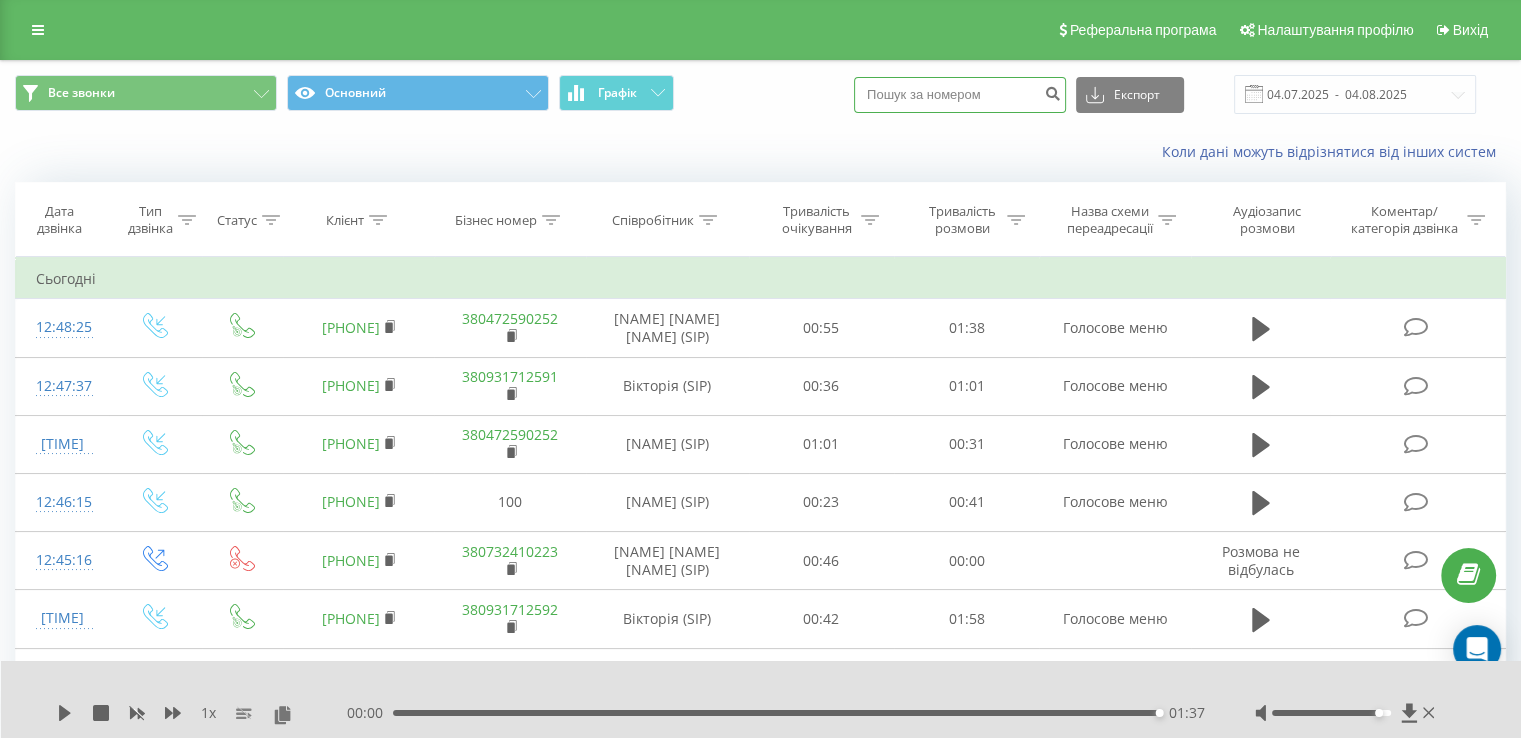 paste on "380982090930" 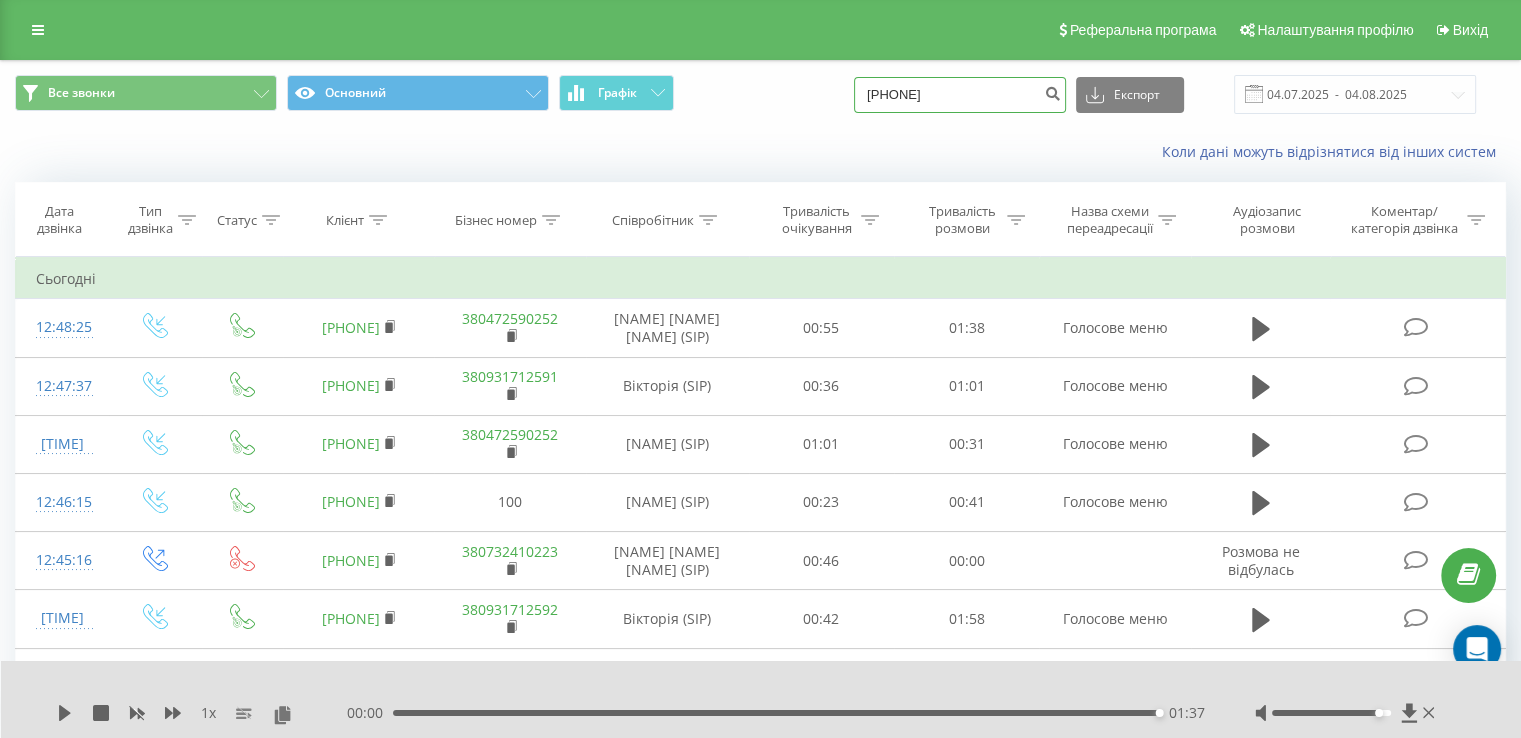 type on "380982090930" 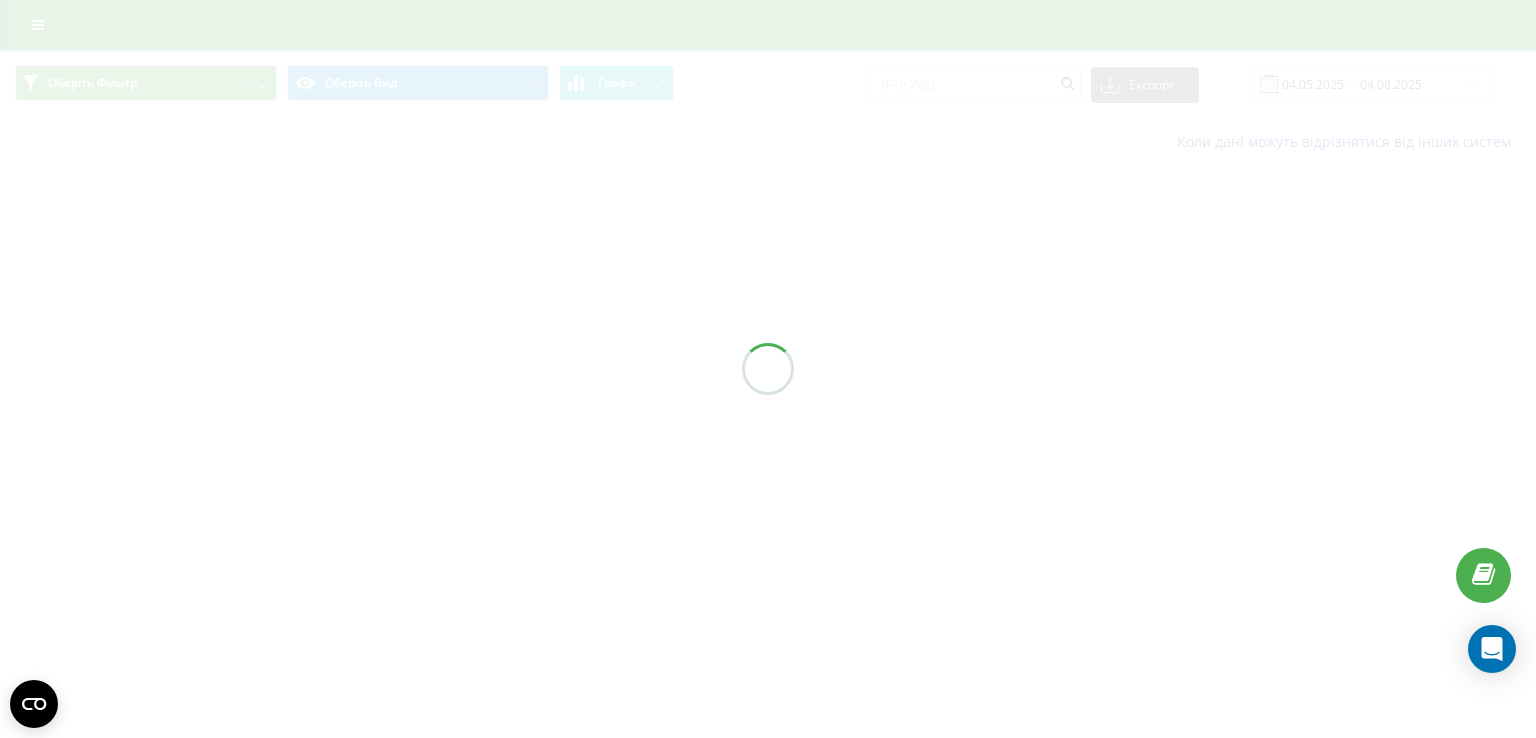 scroll, scrollTop: 0, scrollLeft: 0, axis: both 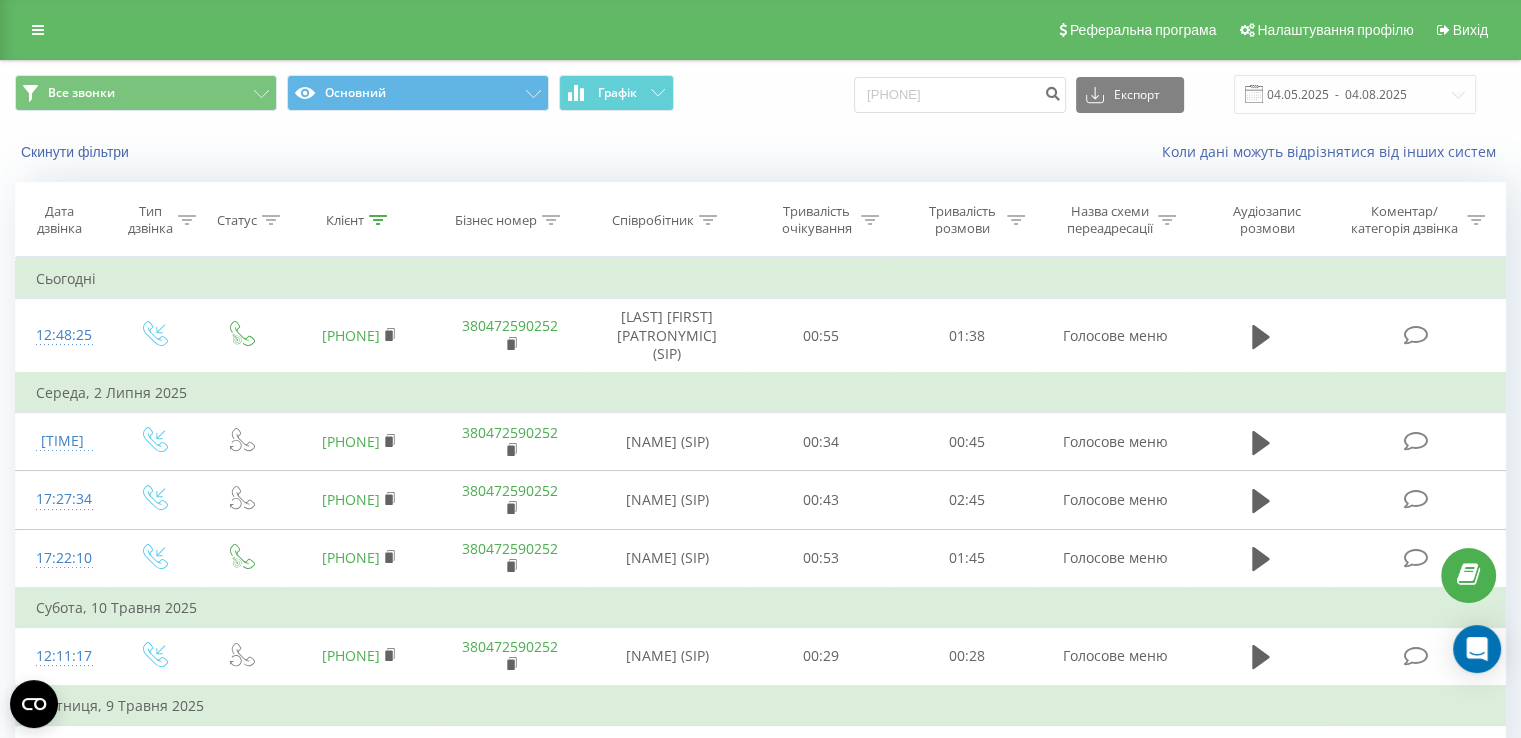 click on "Все звонки Основний Графік 380982090930 Експорт .csv .xls .xlsx 04.05.2025  -  04.08.2025" at bounding box center [760, 94] 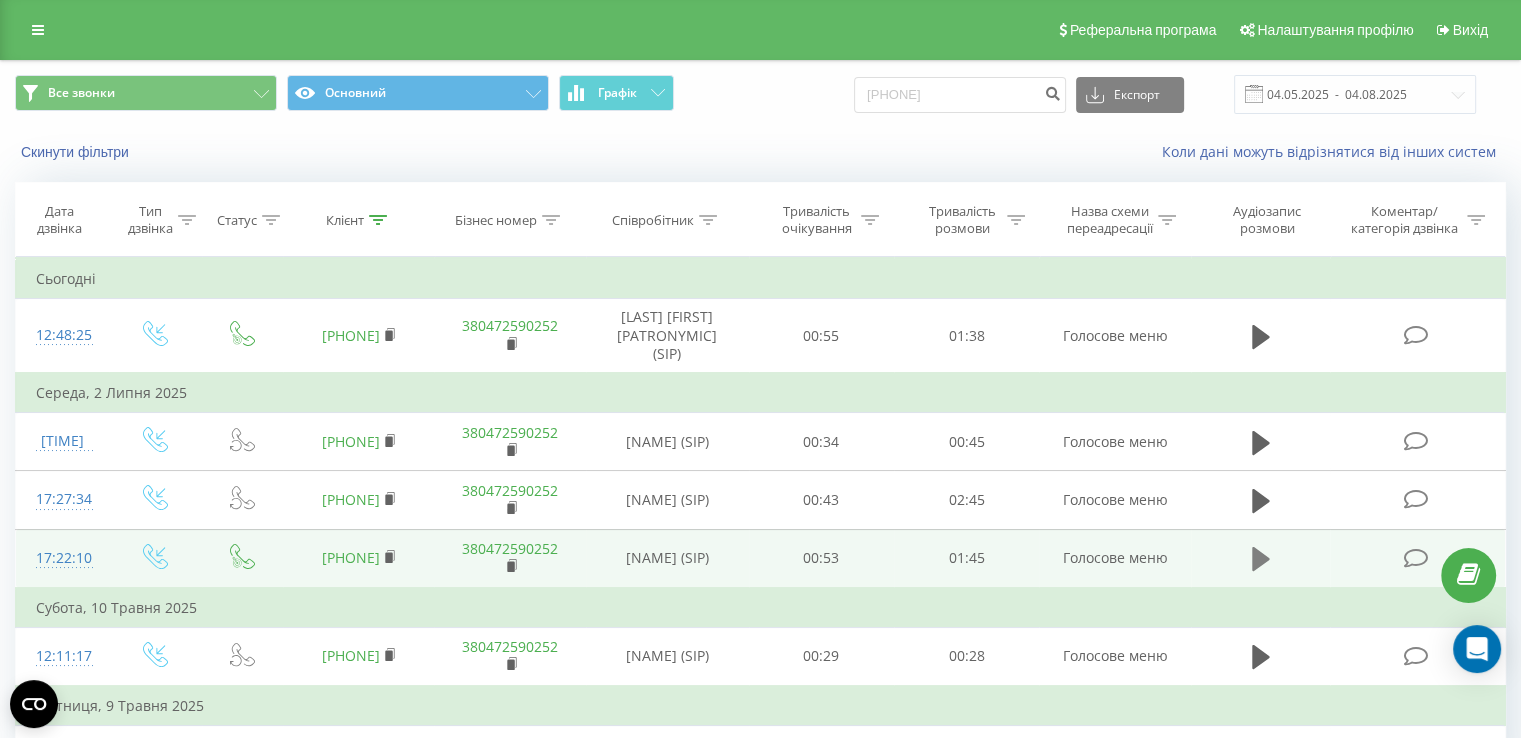 click at bounding box center [1261, 559] 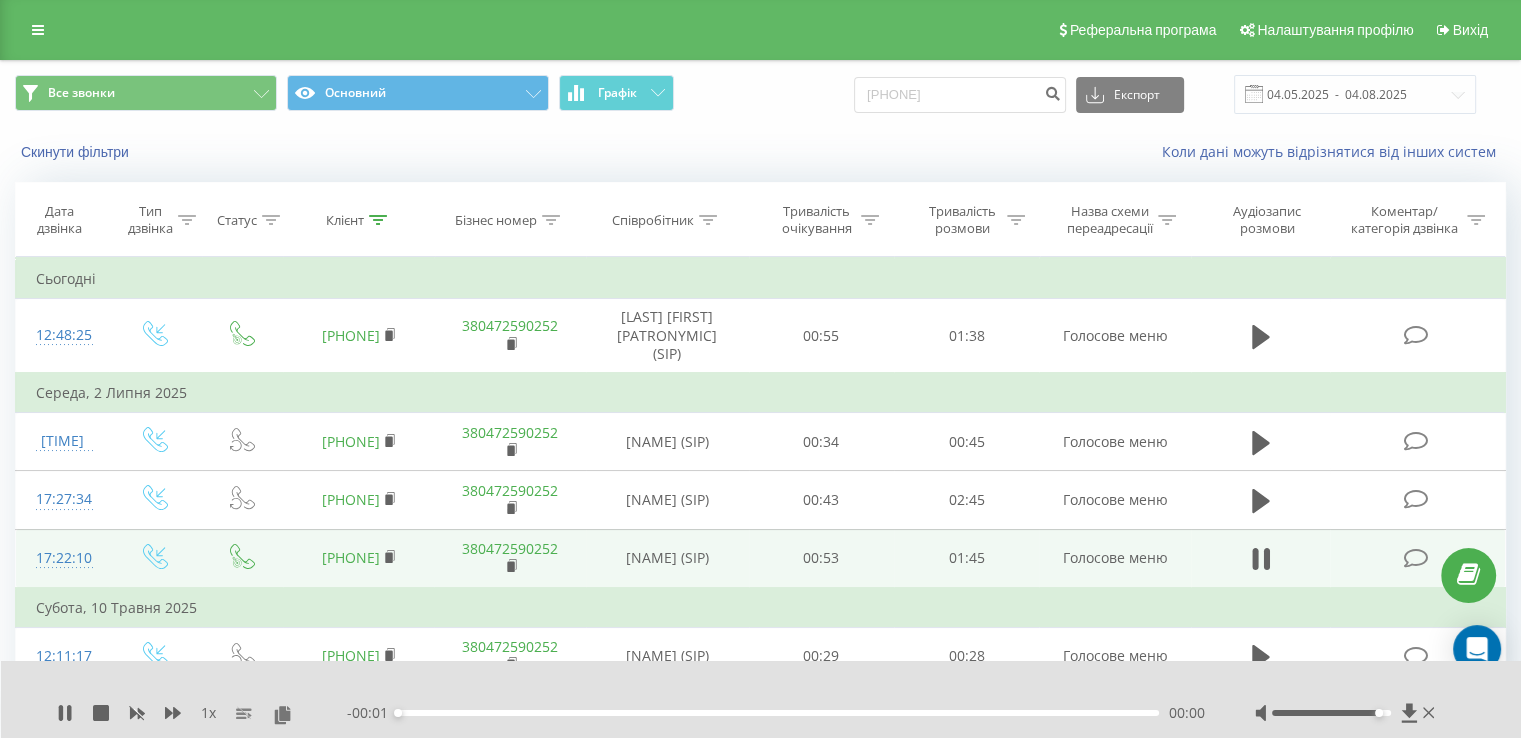 click on "380982090930" at bounding box center (358, 558) 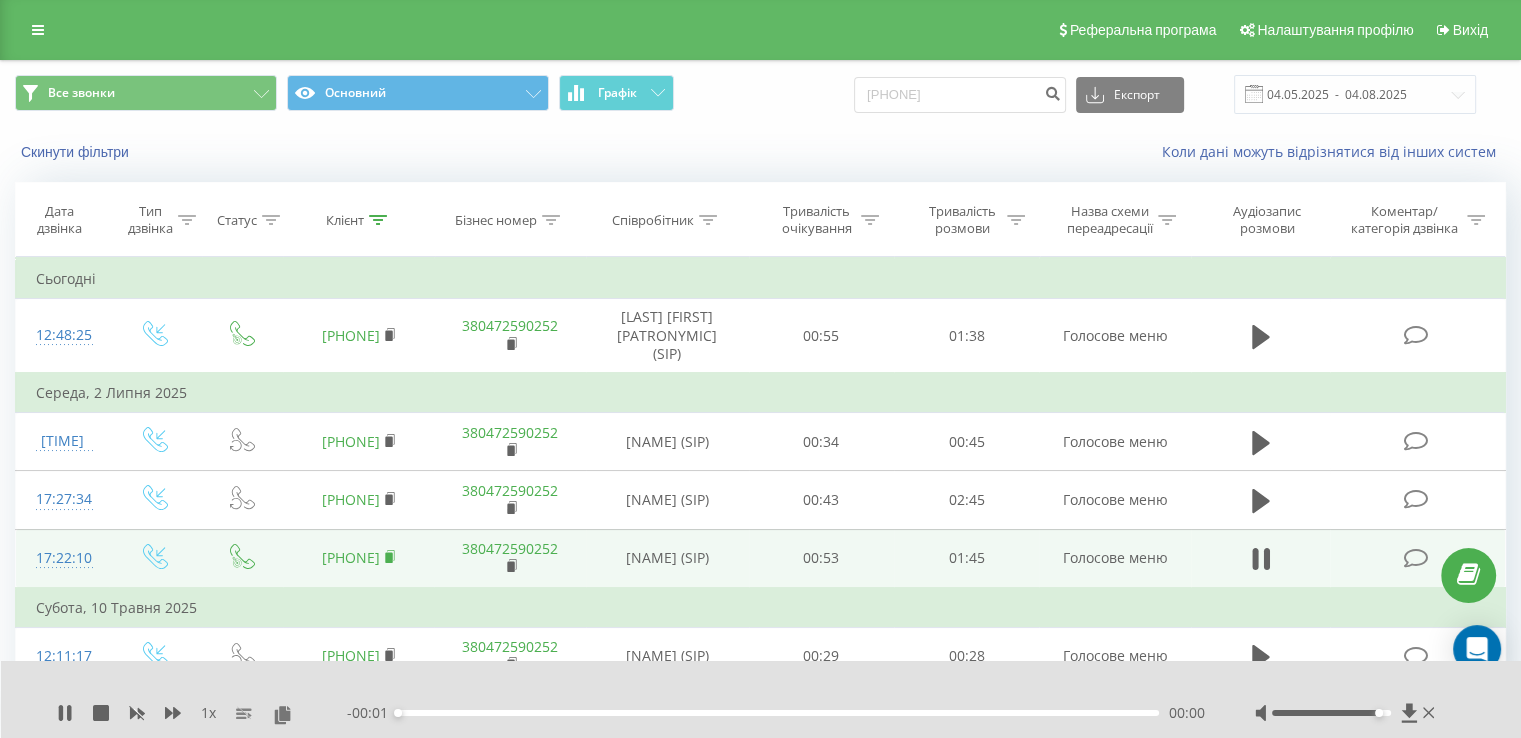 click 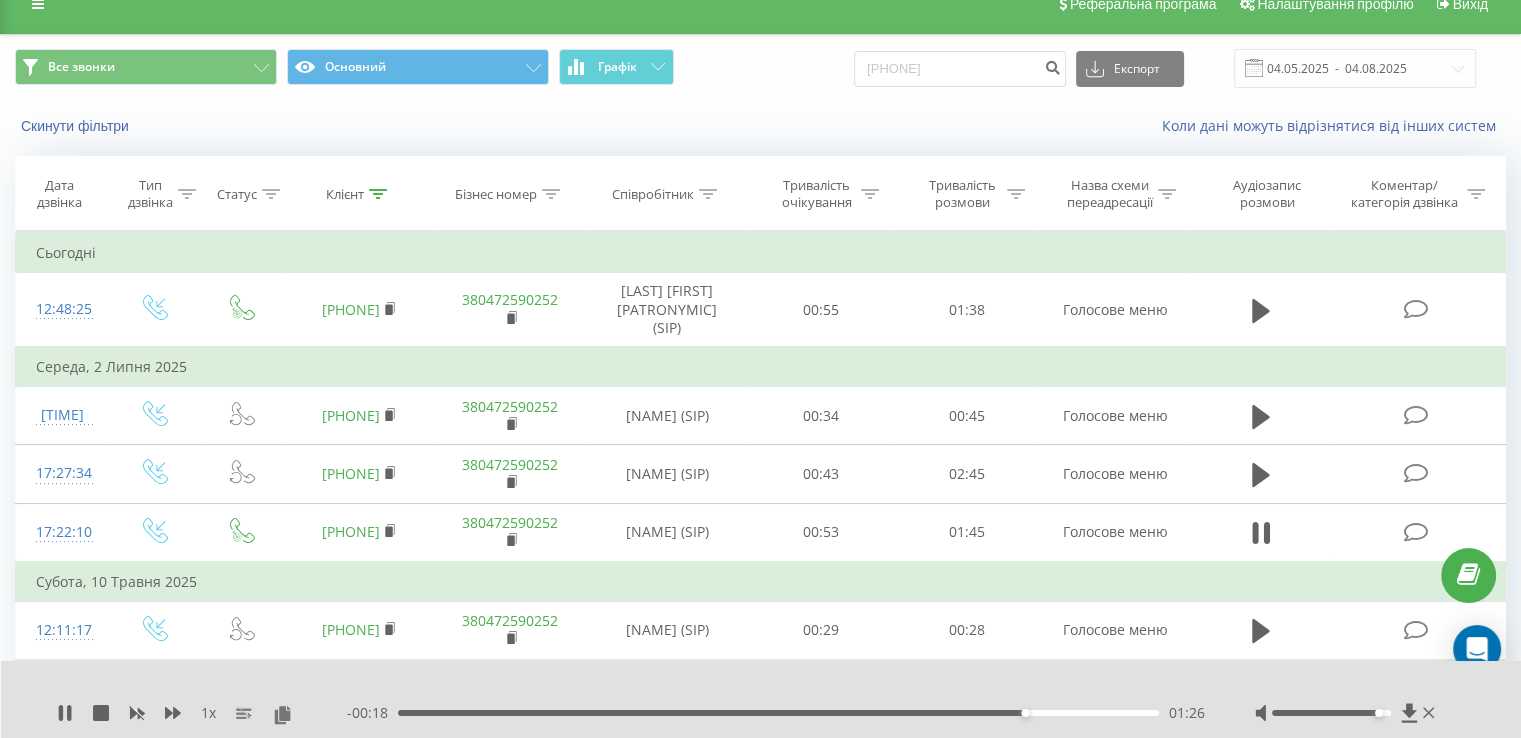 scroll, scrollTop: 0, scrollLeft: 0, axis: both 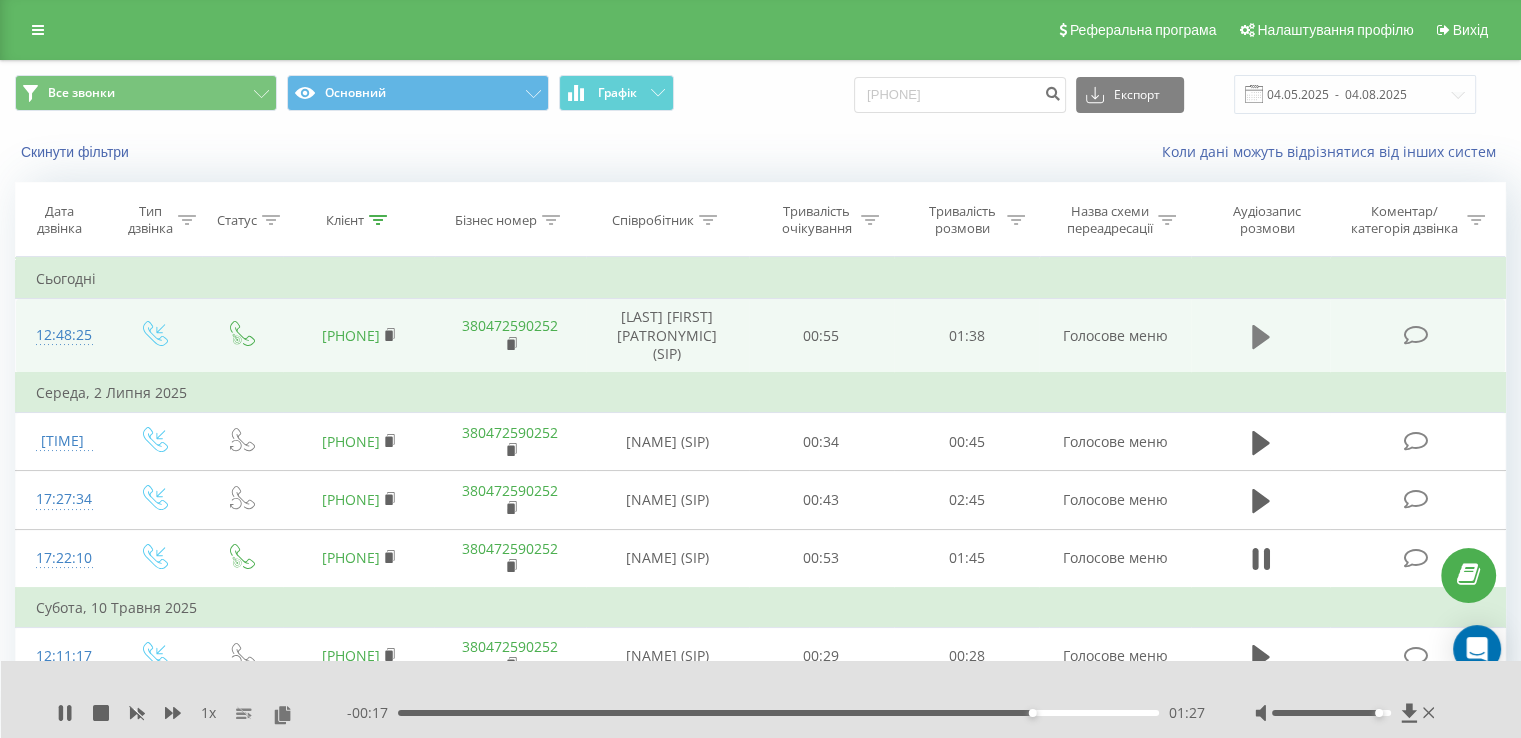 click 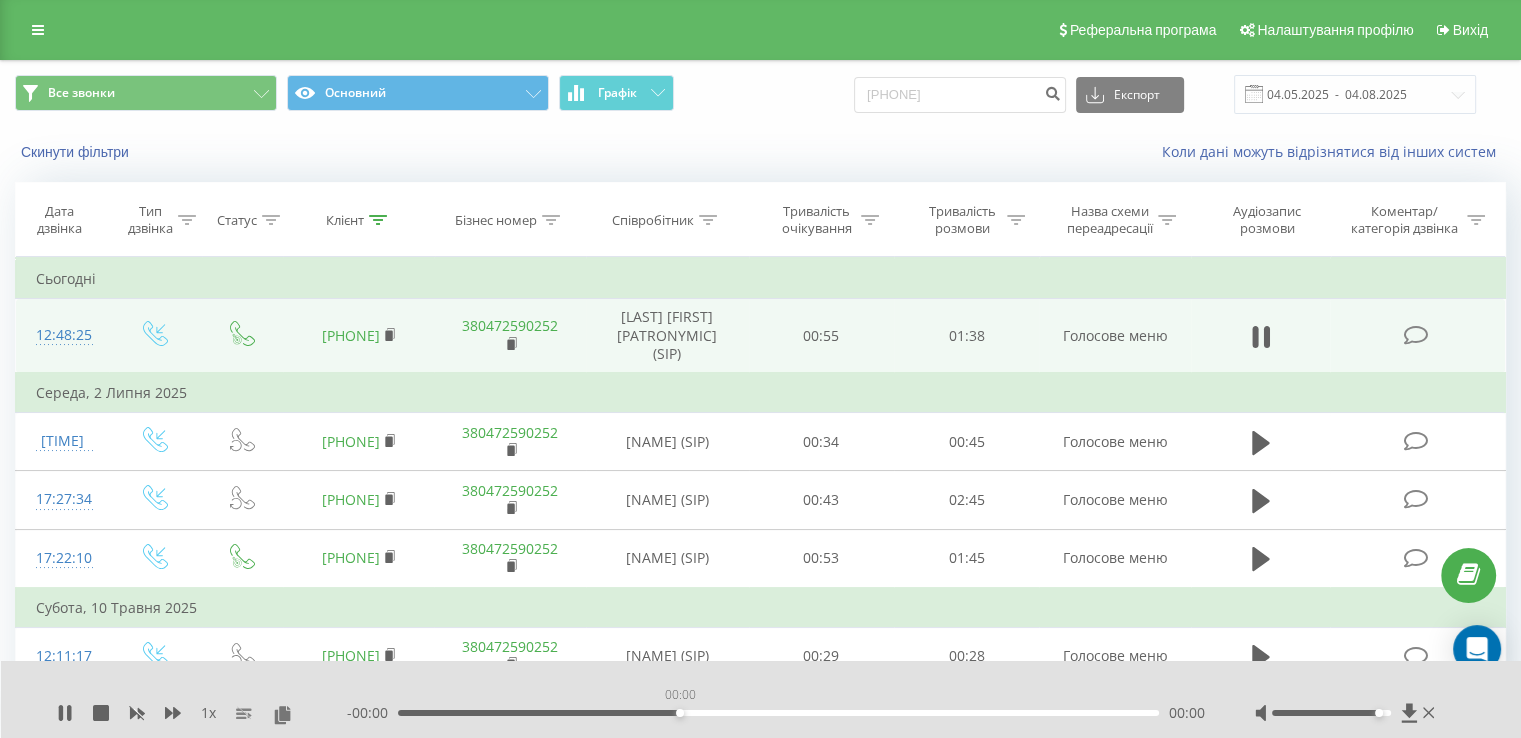 click on "00:00" at bounding box center [778, 713] 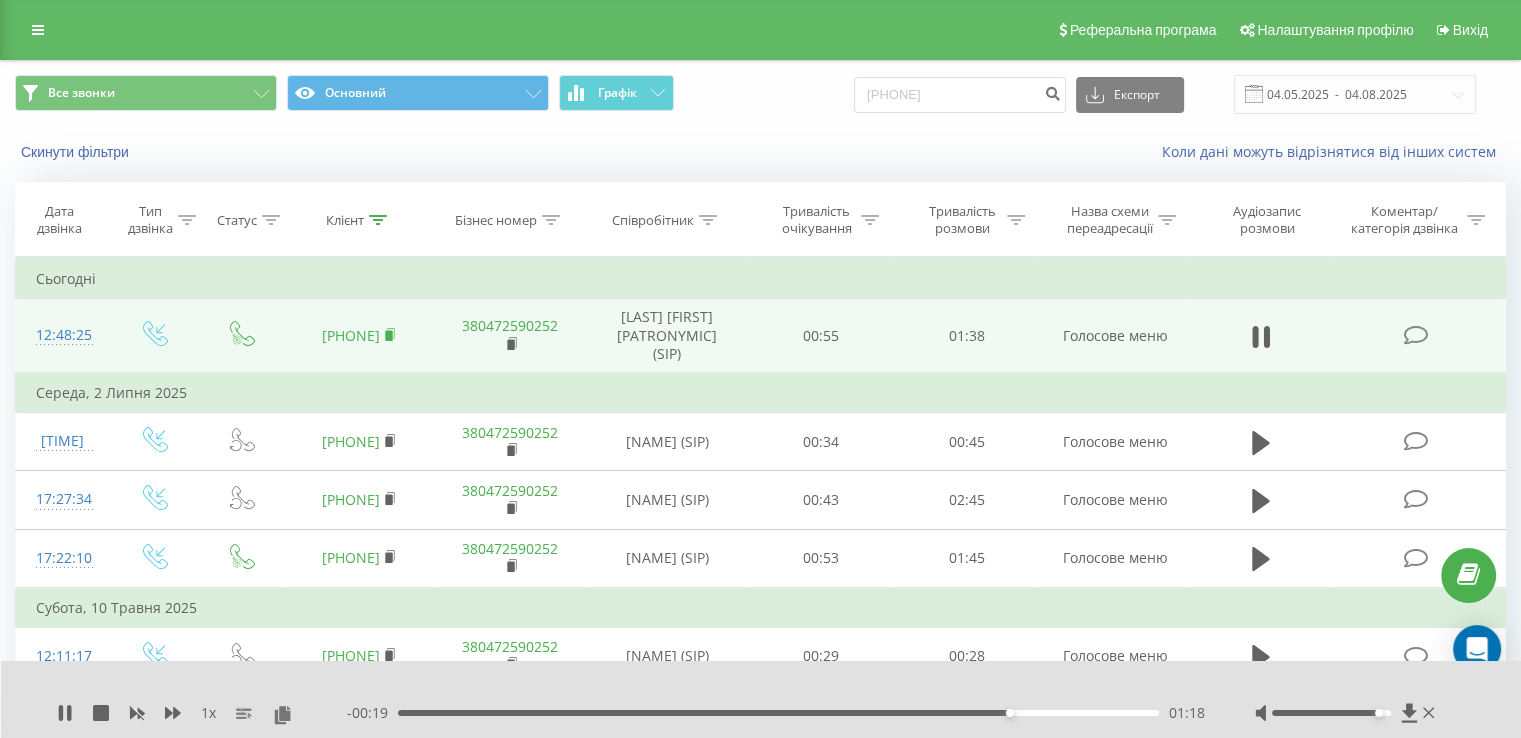 click 